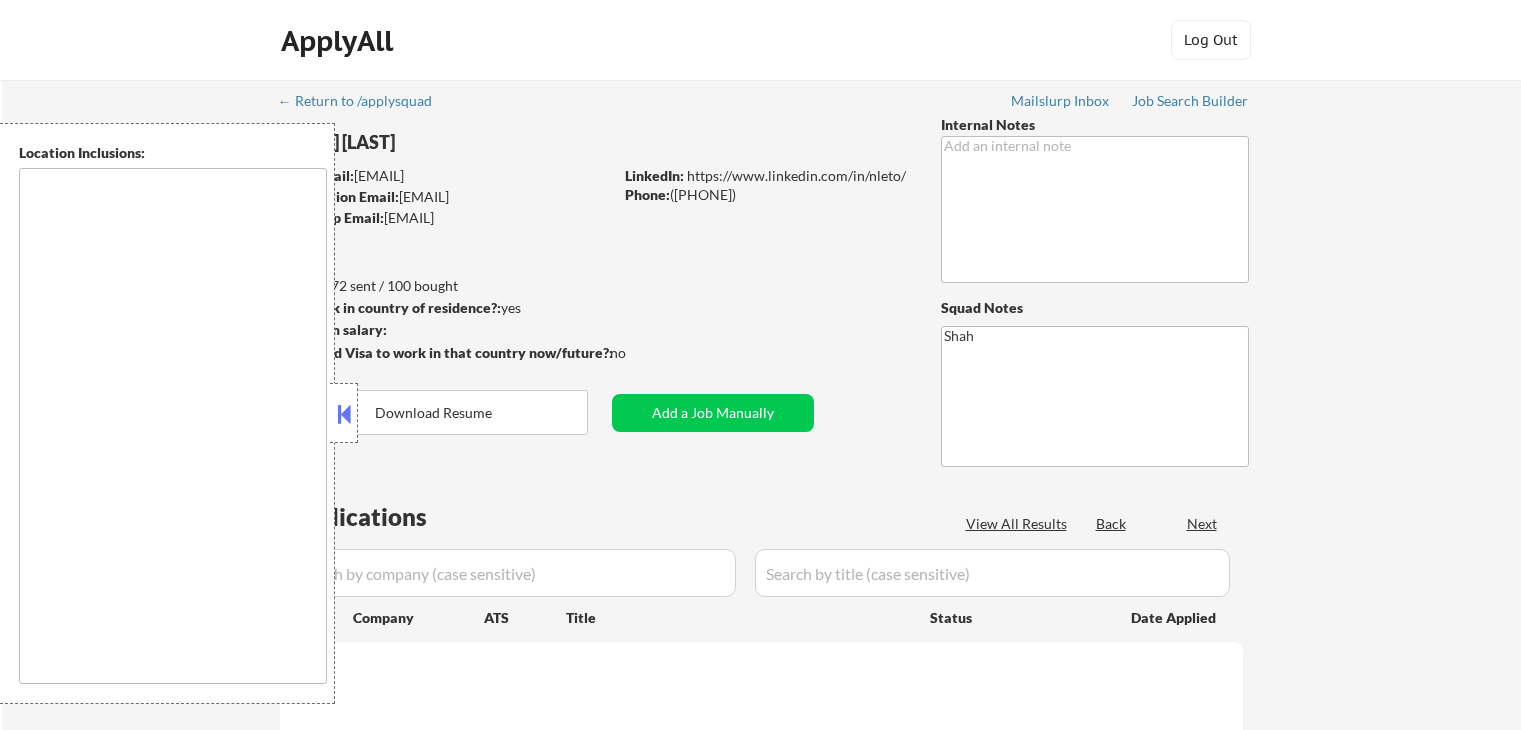 scroll, scrollTop: 0, scrollLeft: 0, axis: both 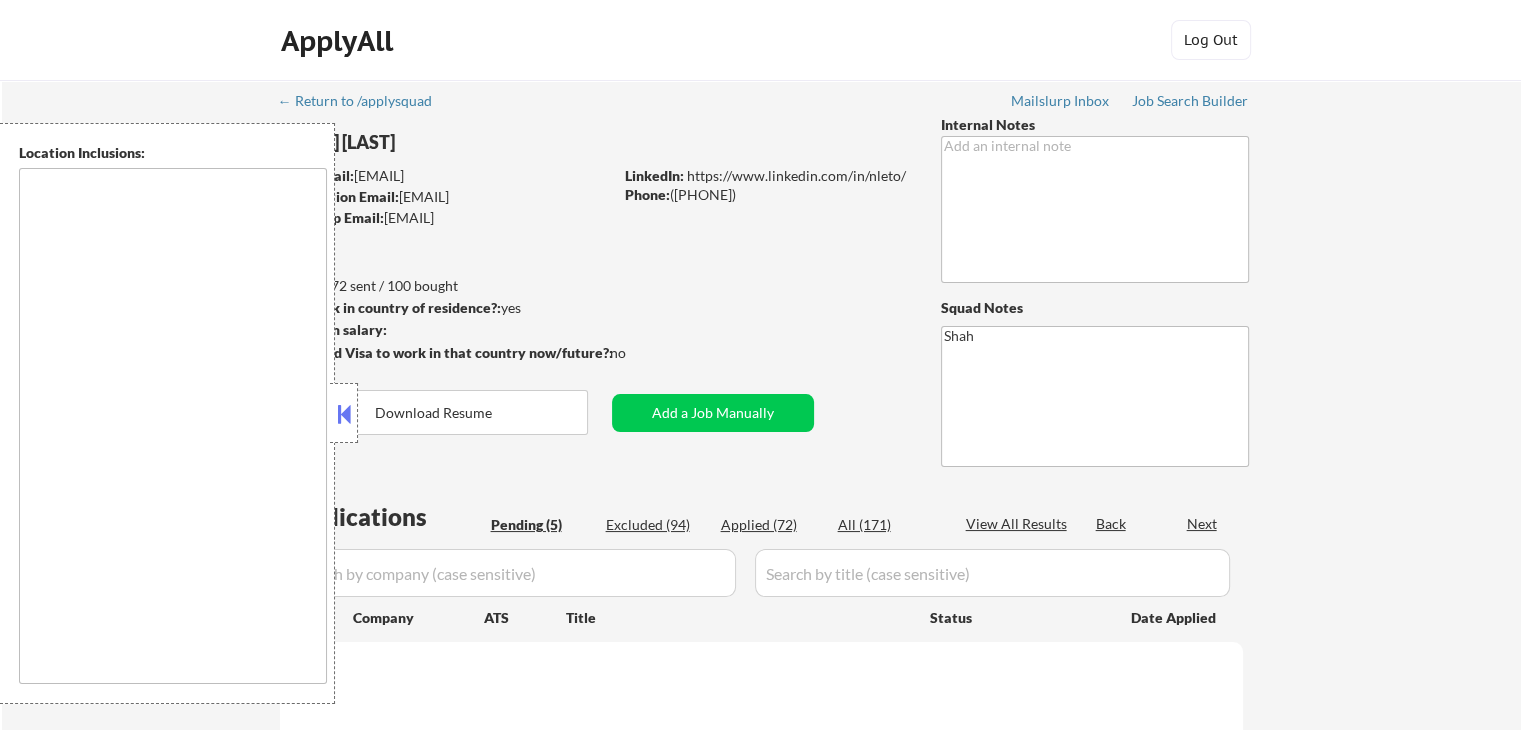 select on ""pending"" 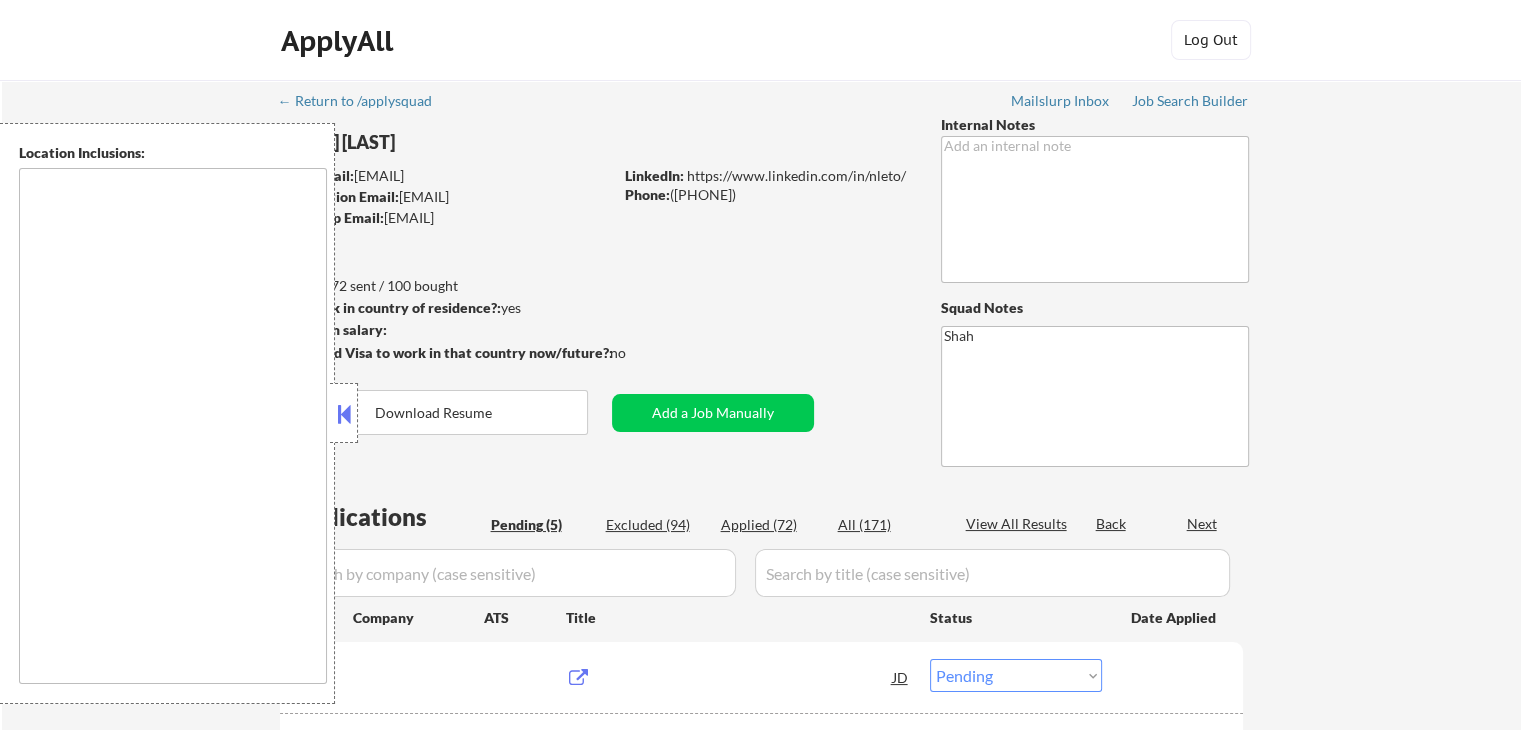 type on "Phoenix, [STATE] Tempe, [STATE] Scottsdale, [STATE] Glendale, [STATE] Mesa, [STATE] Chandler, [STATE] Gilbert, [STATE] Peoria, [STATE] Avondale, [STATE] Goodyear, [STATE] Surprise, [STATE] Paradise Valley, [STATE] Tolleson, [STATE] Litchfield Park, [STATE] El Mirage, [STATE] Sun City, [STATE] Sun City West, [STATE] Fountain Hills, [STATE] Queen Creek, [STATE] Apache Junction, [STATE] Cave Creek, [STATE] Carefree, [STATE] Buckeye, [STATE] Anthem, [STATE] New River, [STATE] Laveen, [STATE] Apache Junction, [STATE] Ahwatukee Foothills, Phoenix, [STATE] Sun Lakes, [STATE] Higley, [STATE] Guadalupe, [STATE] Laveen, Phoenix, [STATE] Maricopa, [STATE] Casa Grande, [STATE] Florence, [STATE] Ahwatukee Foothills, [STATE] Laveen, [STATE] Casa Grande, [STATE] New River, [STATE] Desert Hills, [STATE] Black Canyon City, [STATE] Avondale, [STATE] Youngtown [STATE] Cave Creek, [STATE] Gilbert, [STATE]" 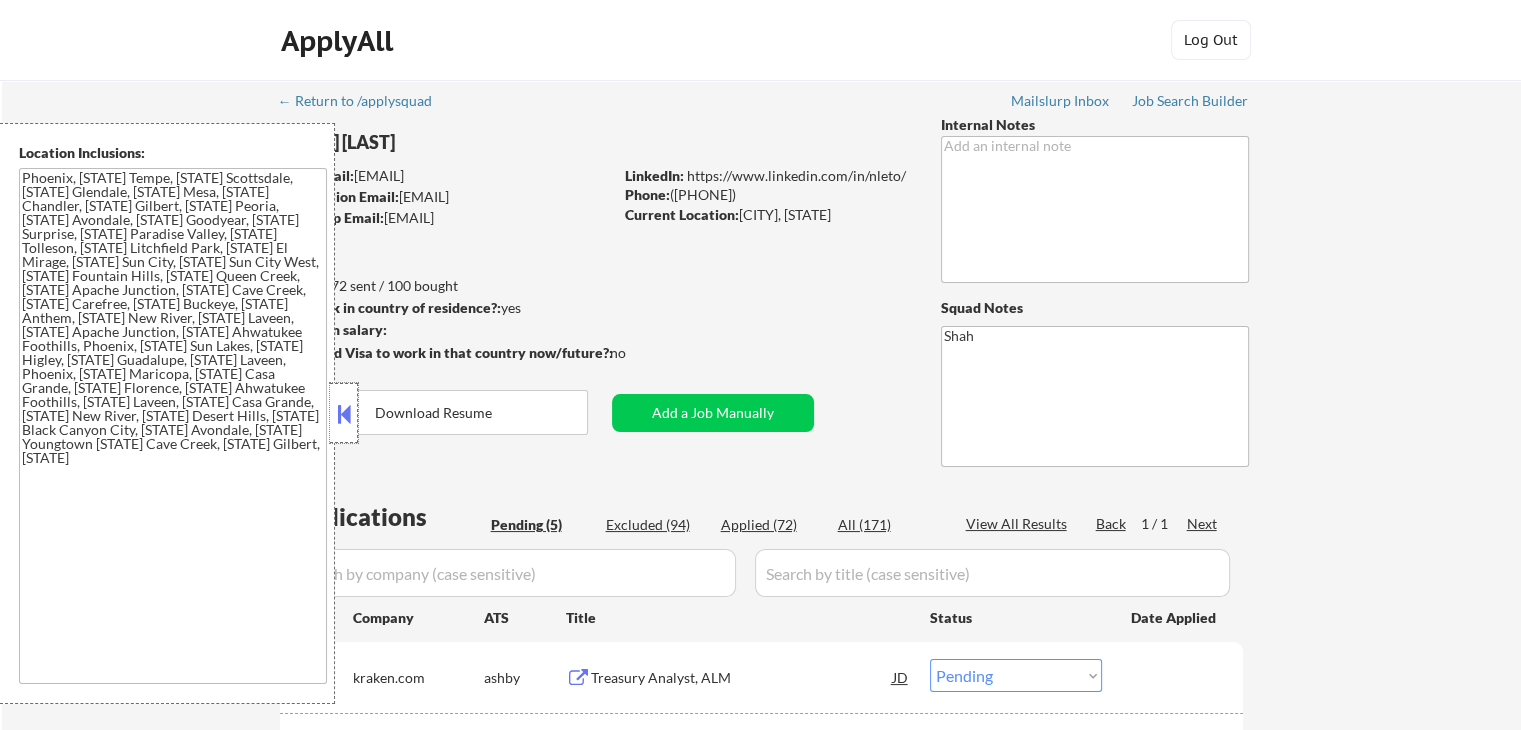 click at bounding box center [344, 413] 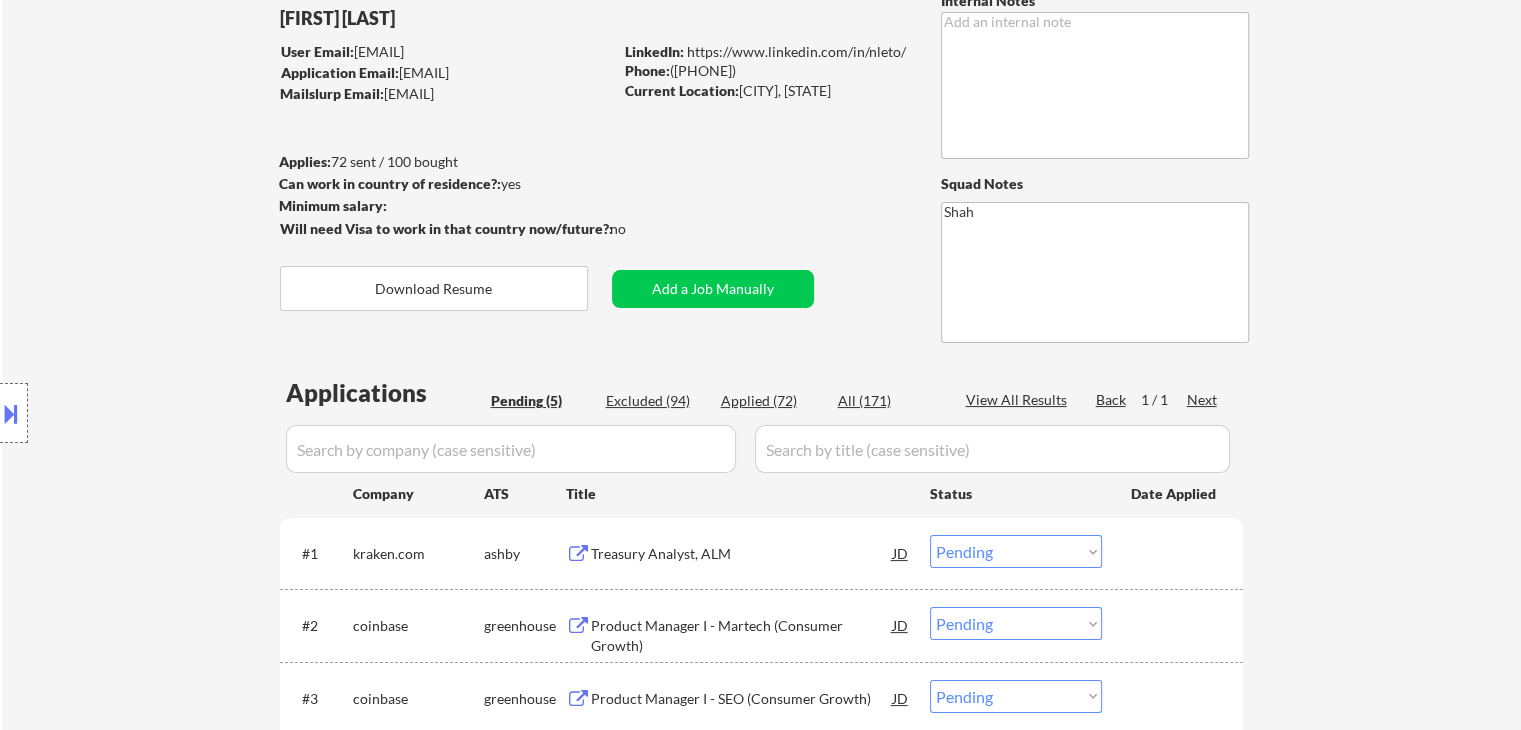 scroll, scrollTop: 400, scrollLeft: 0, axis: vertical 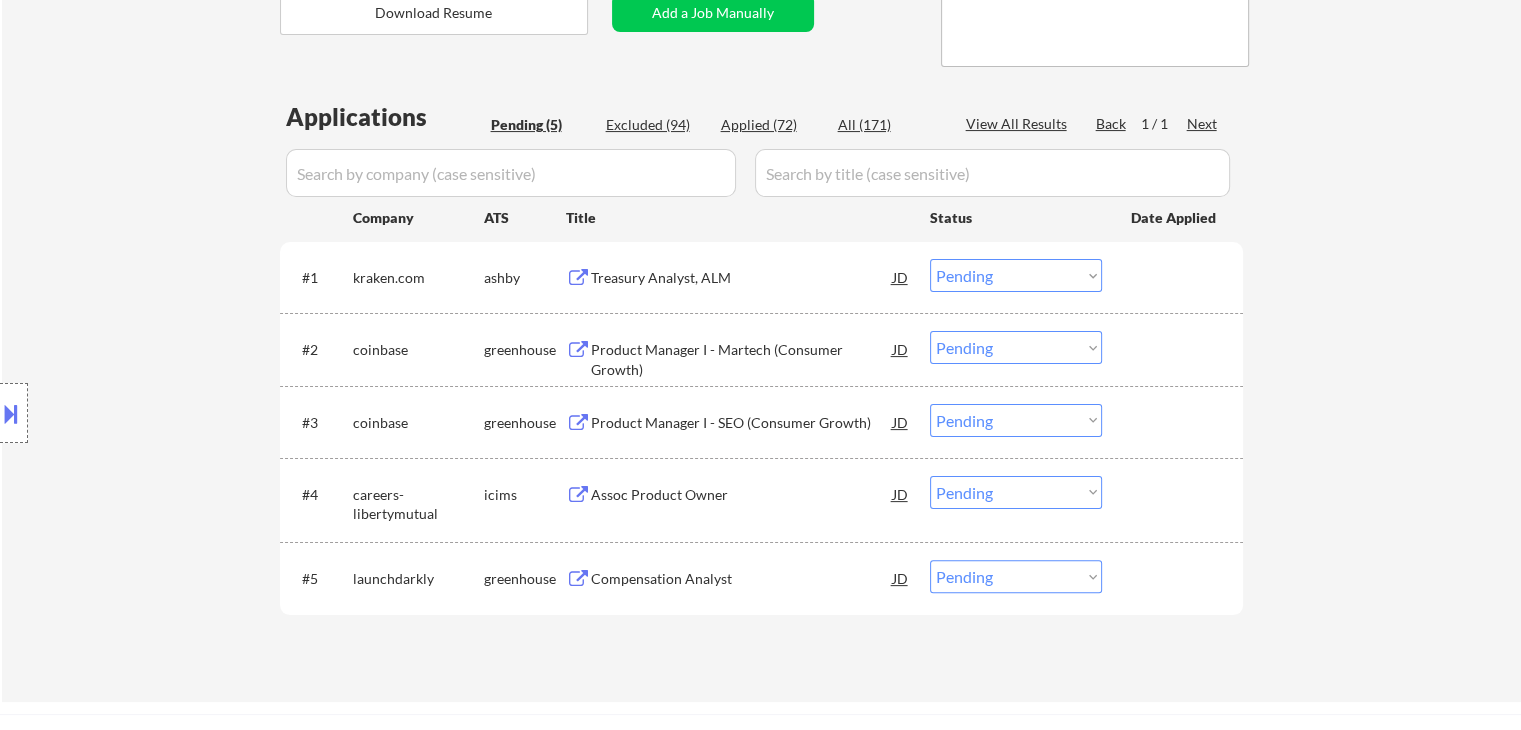 click on "Treasury Analyst, ALM" at bounding box center (742, 278) 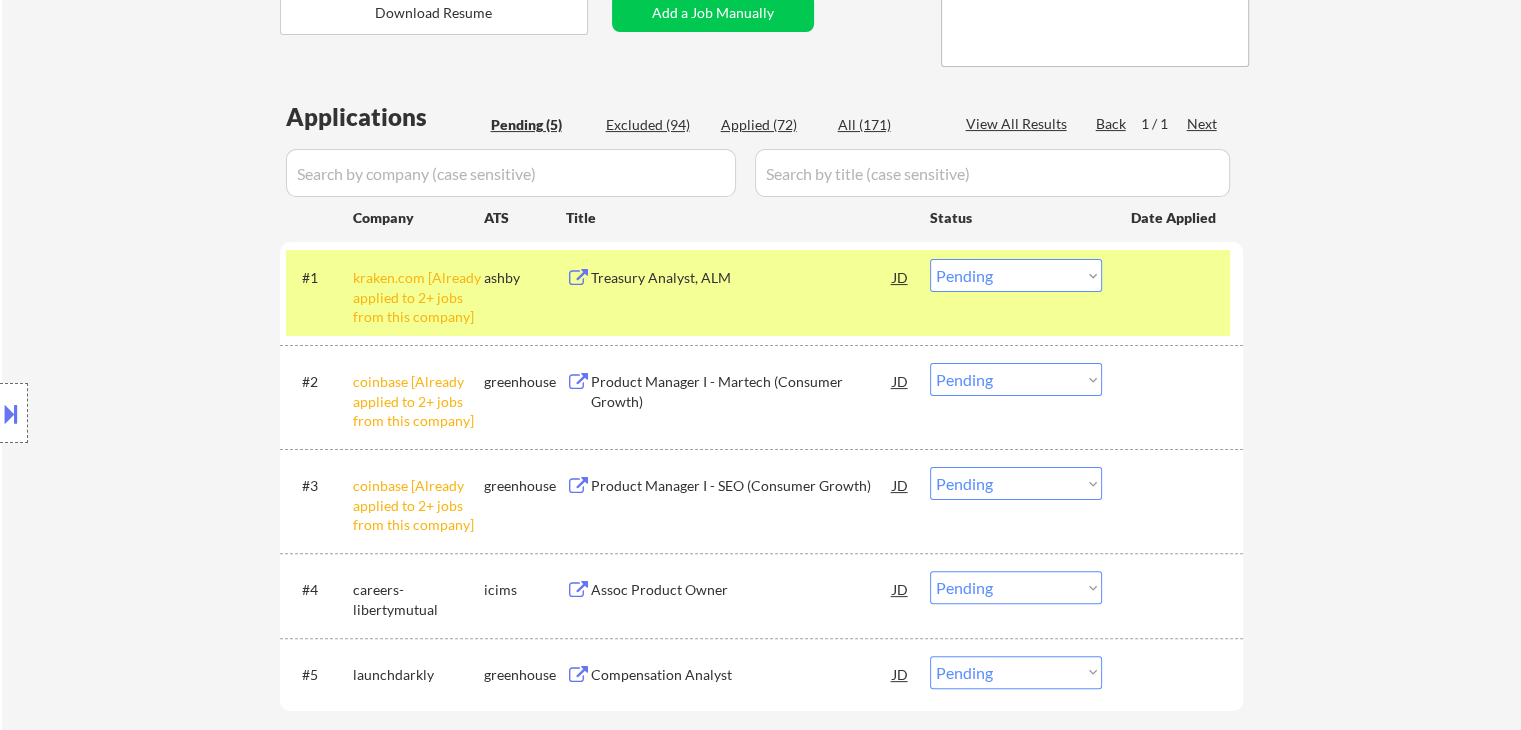 scroll, scrollTop: 500, scrollLeft: 0, axis: vertical 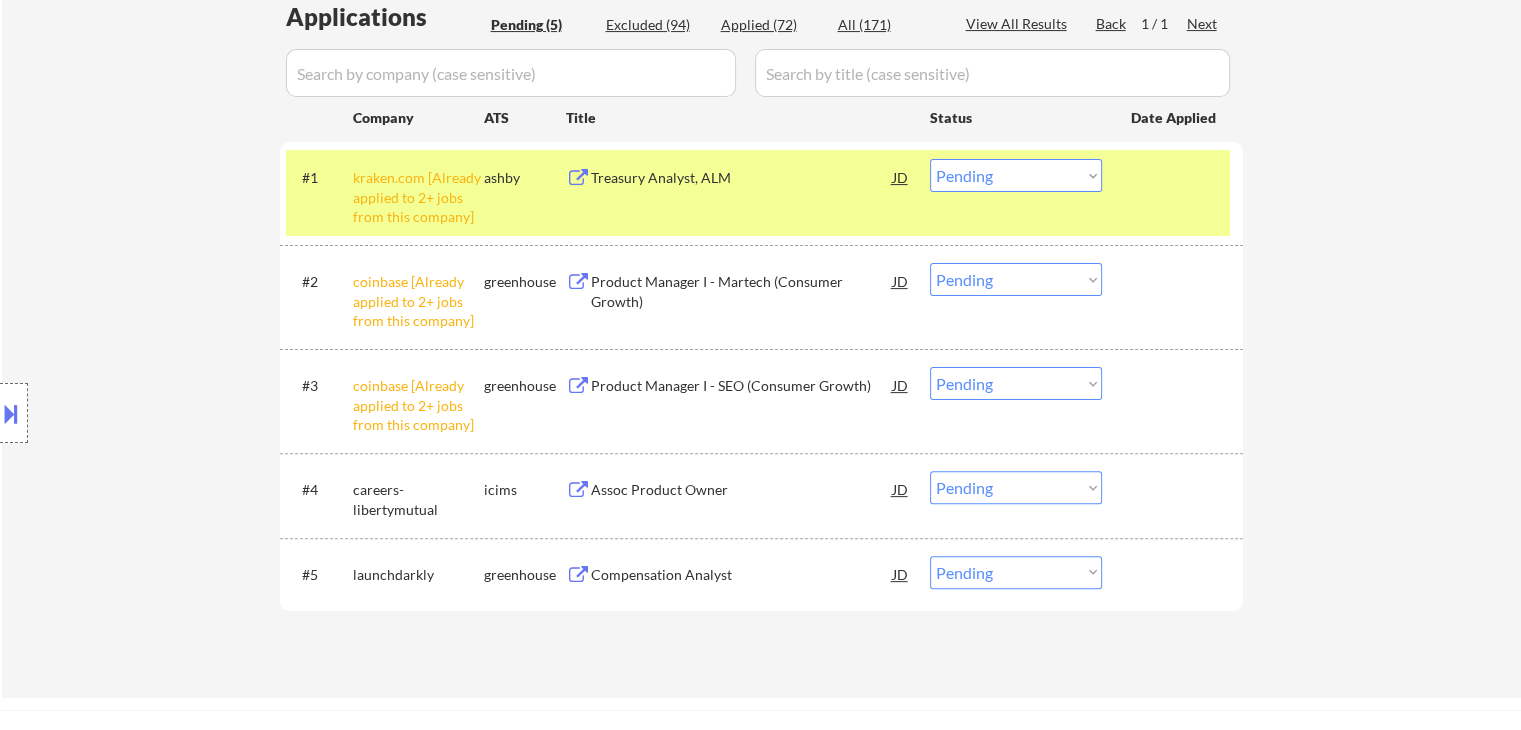 click on "Choose an option... Pending Applied Excluded (Questions) Excluded (Expired) Excluded (Location) Excluded (Bad Match) Excluded (Blocklist) Excluded (Salary) Excluded (Other)" at bounding box center [1016, 175] 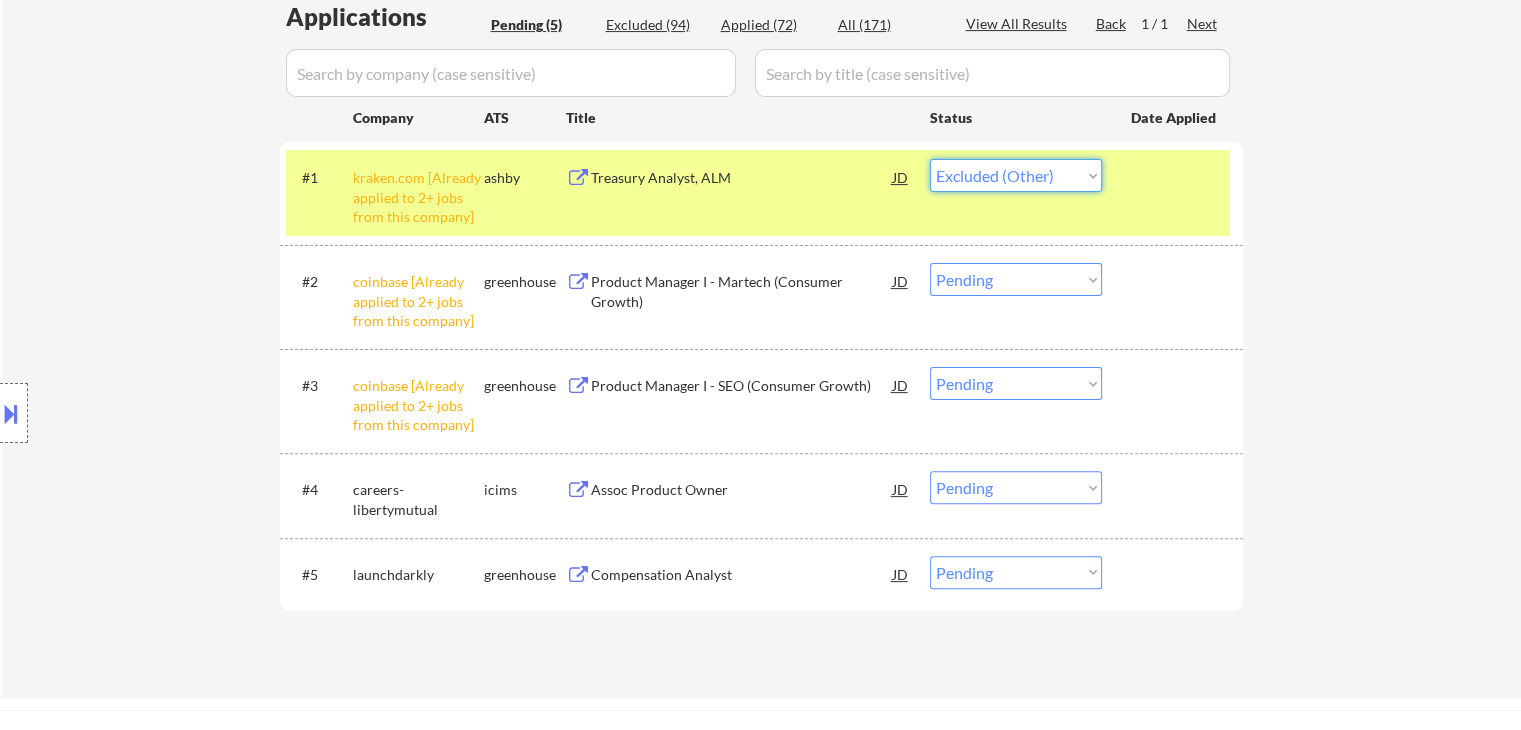 click on "Choose an option... Pending Applied Excluded (Questions) Excluded (Expired) Excluded (Location) Excluded (Bad Match) Excluded (Blocklist) Excluded (Salary) Excluded (Other)" at bounding box center (1016, 175) 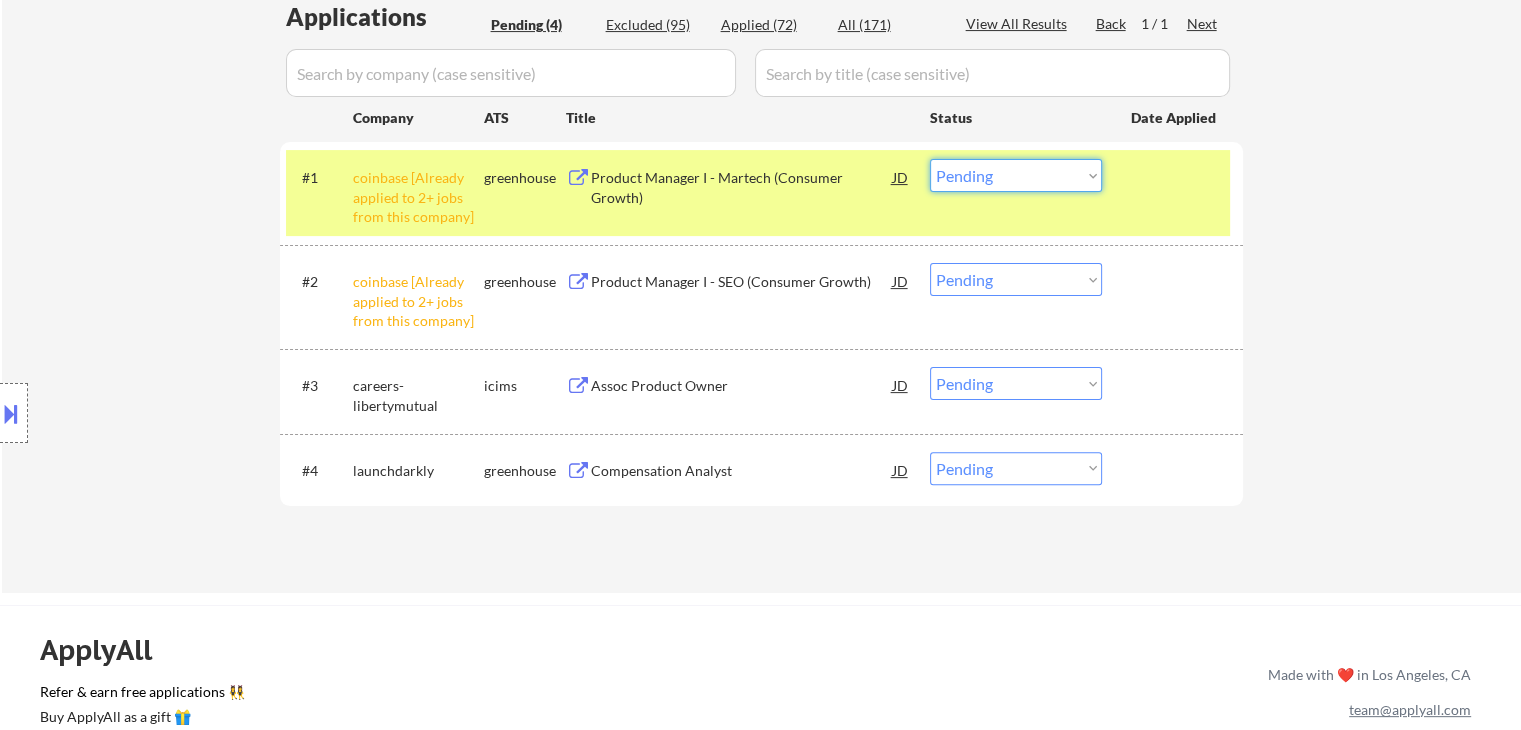 click on "Choose an option... Pending Applied Excluded (Questions) Excluded (Expired) Excluded (Location) Excluded (Bad Match) Excluded (Blocklist) Excluded (Salary) Excluded (Other)" at bounding box center (1016, 175) 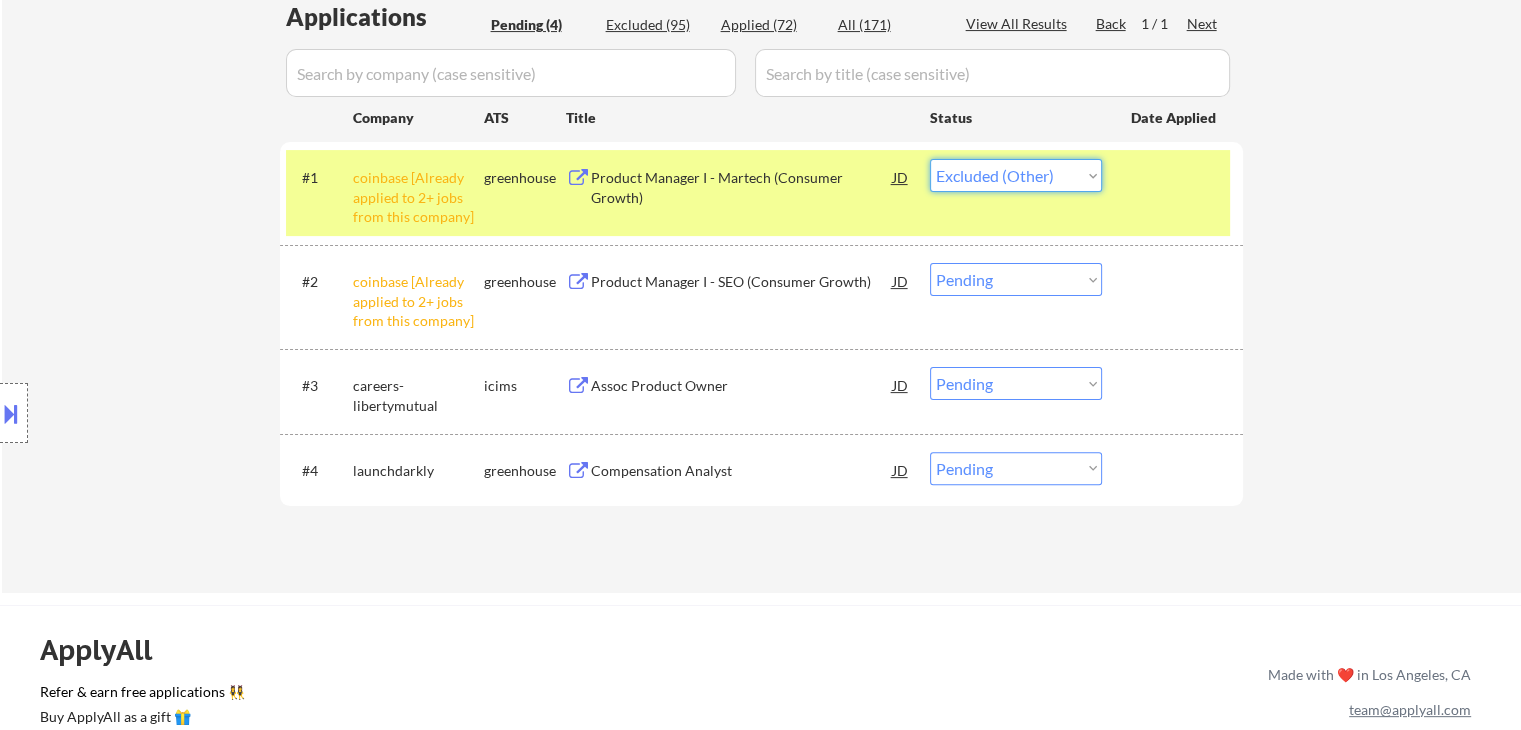 click on "Choose an option... Pending Applied Excluded (Questions) Excluded (Expired) Excluded (Location) Excluded (Bad Match) Excluded (Blocklist) Excluded (Salary) Excluded (Other)" at bounding box center (1016, 175) 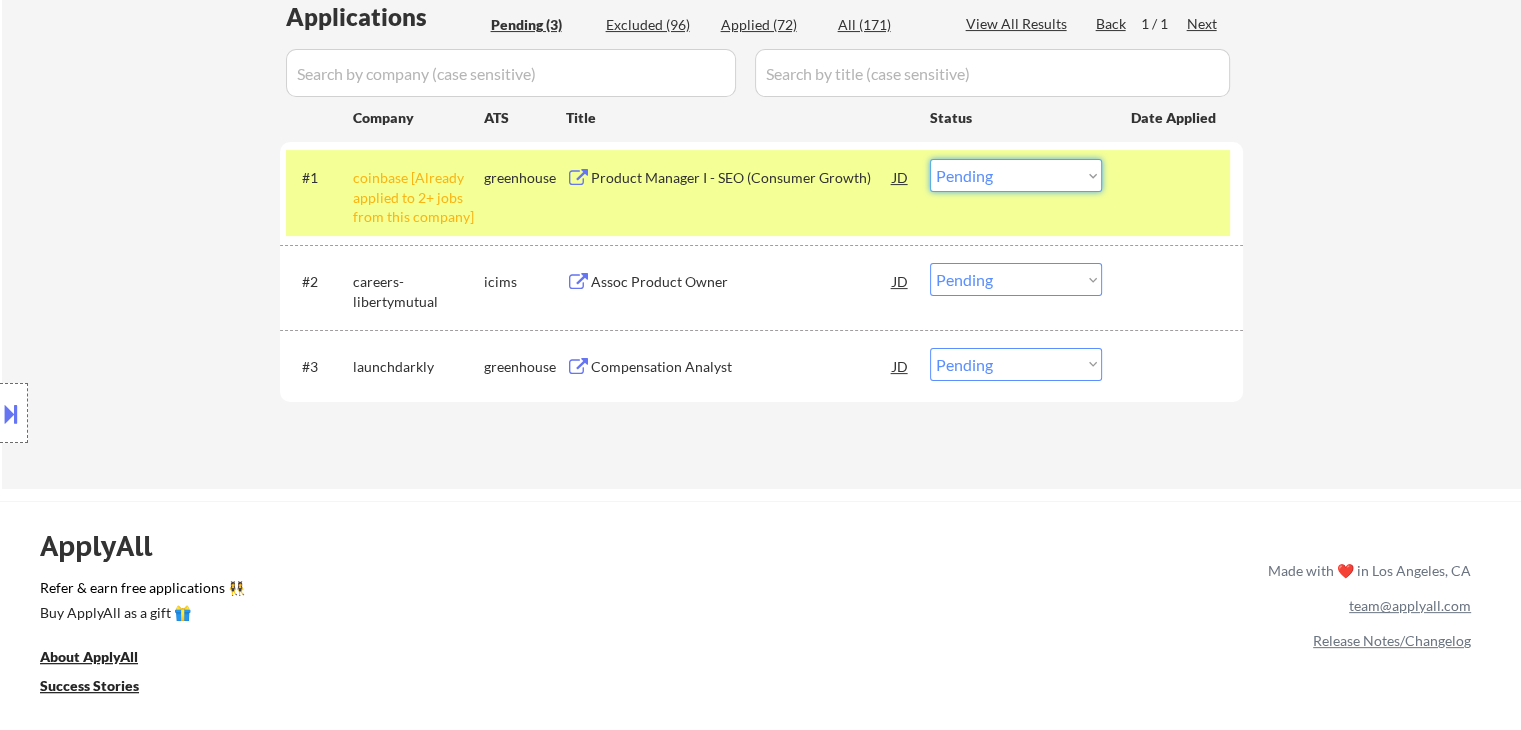 click on "Choose an option... Pending Applied Excluded (Questions) Excluded (Expired) Excluded (Location) Excluded (Bad Match) Excluded (Blocklist) Excluded (Salary) Excluded (Other)" at bounding box center (1016, 175) 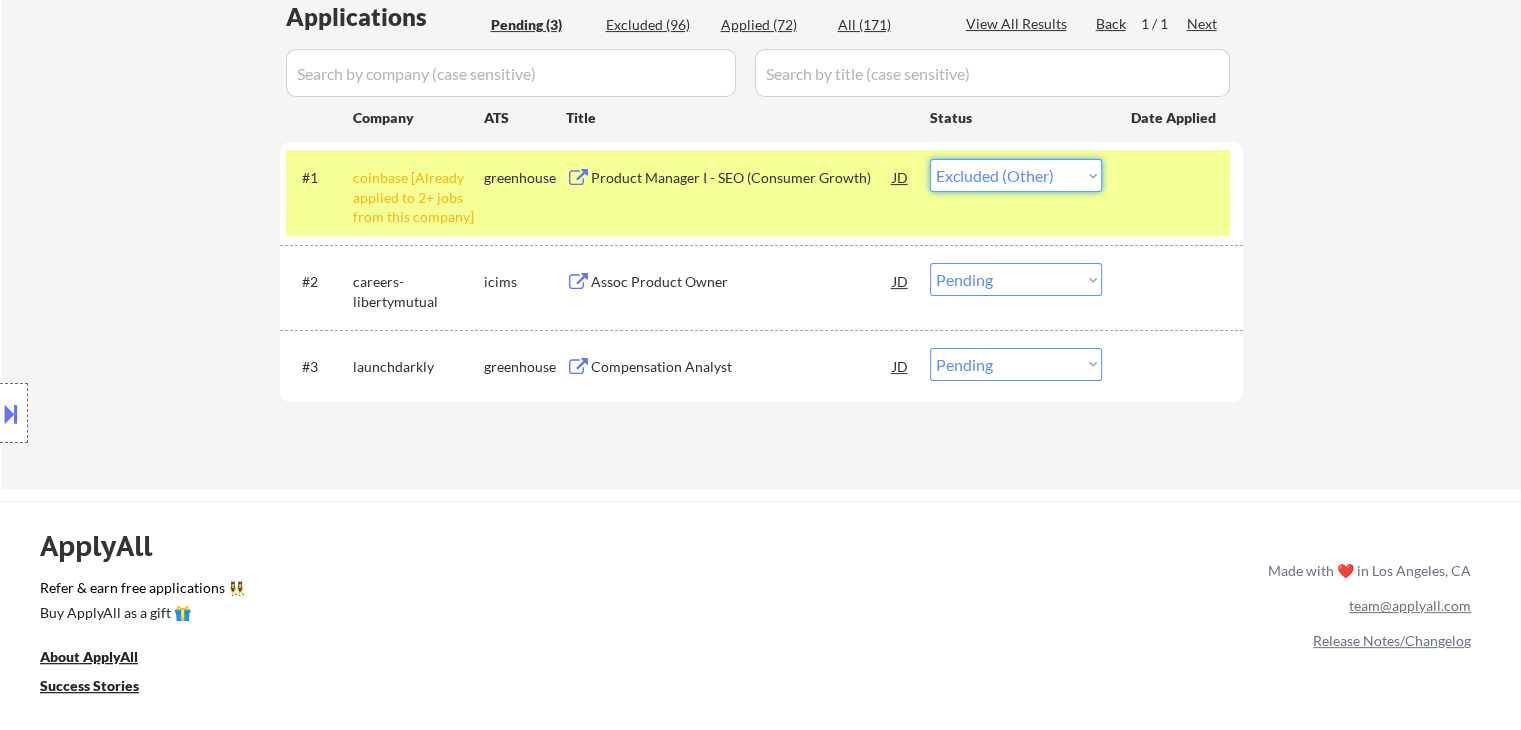 click on "Choose an option... Pending Applied Excluded (Questions) Excluded (Expired) Excluded (Location) Excluded (Bad Match) Excluded (Blocklist) Excluded (Salary) Excluded (Other)" at bounding box center [1016, 175] 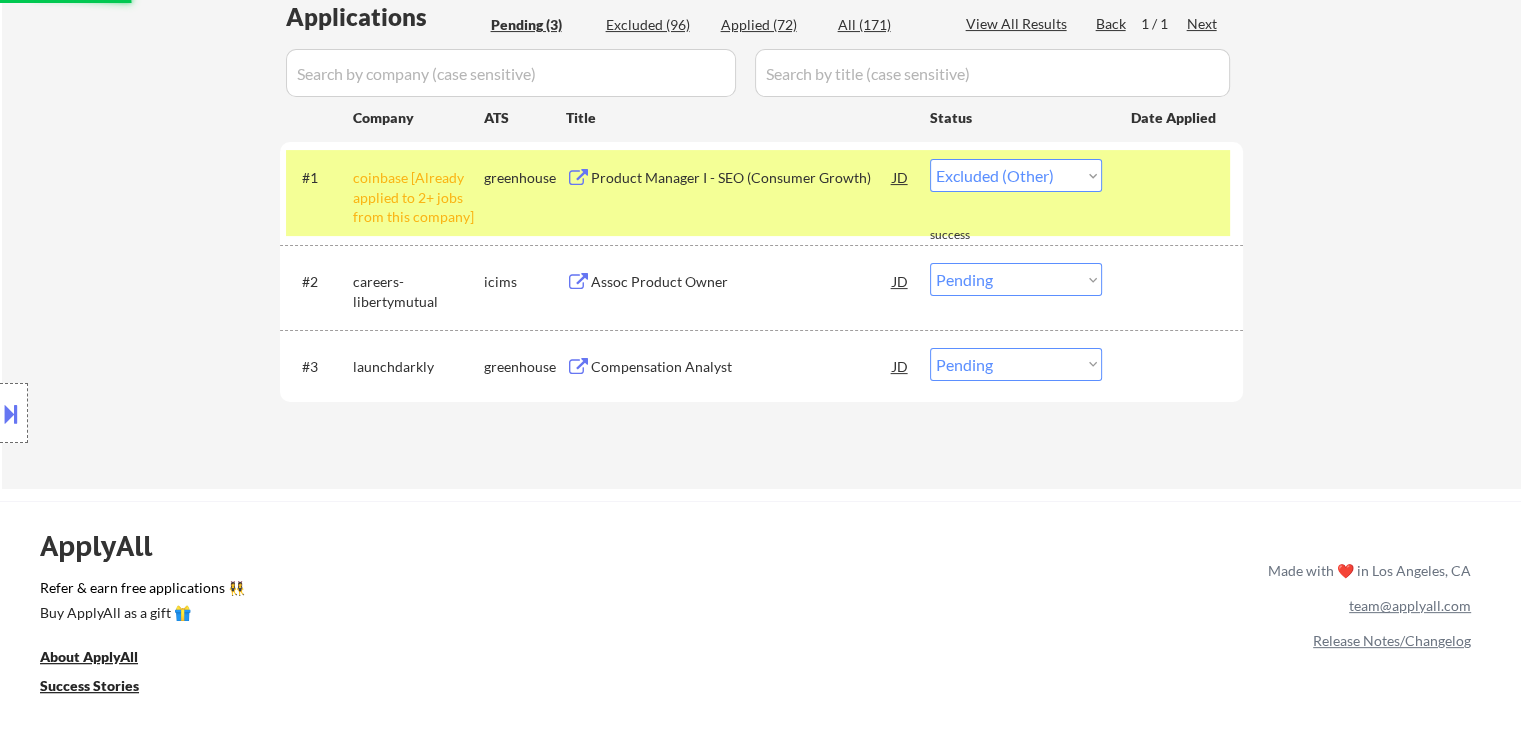 select on ""pending"" 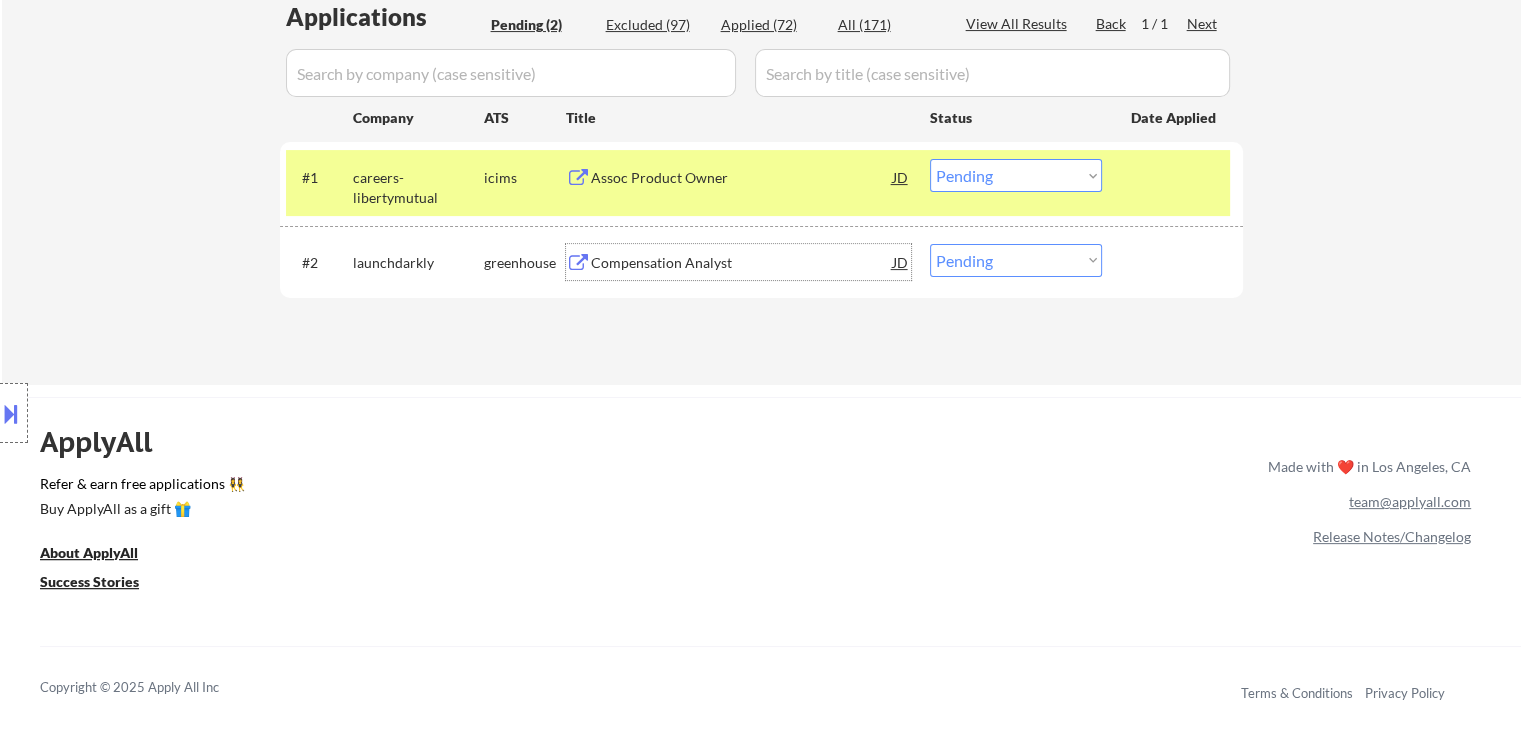 click on "Compensation Analyst" at bounding box center [742, 263] 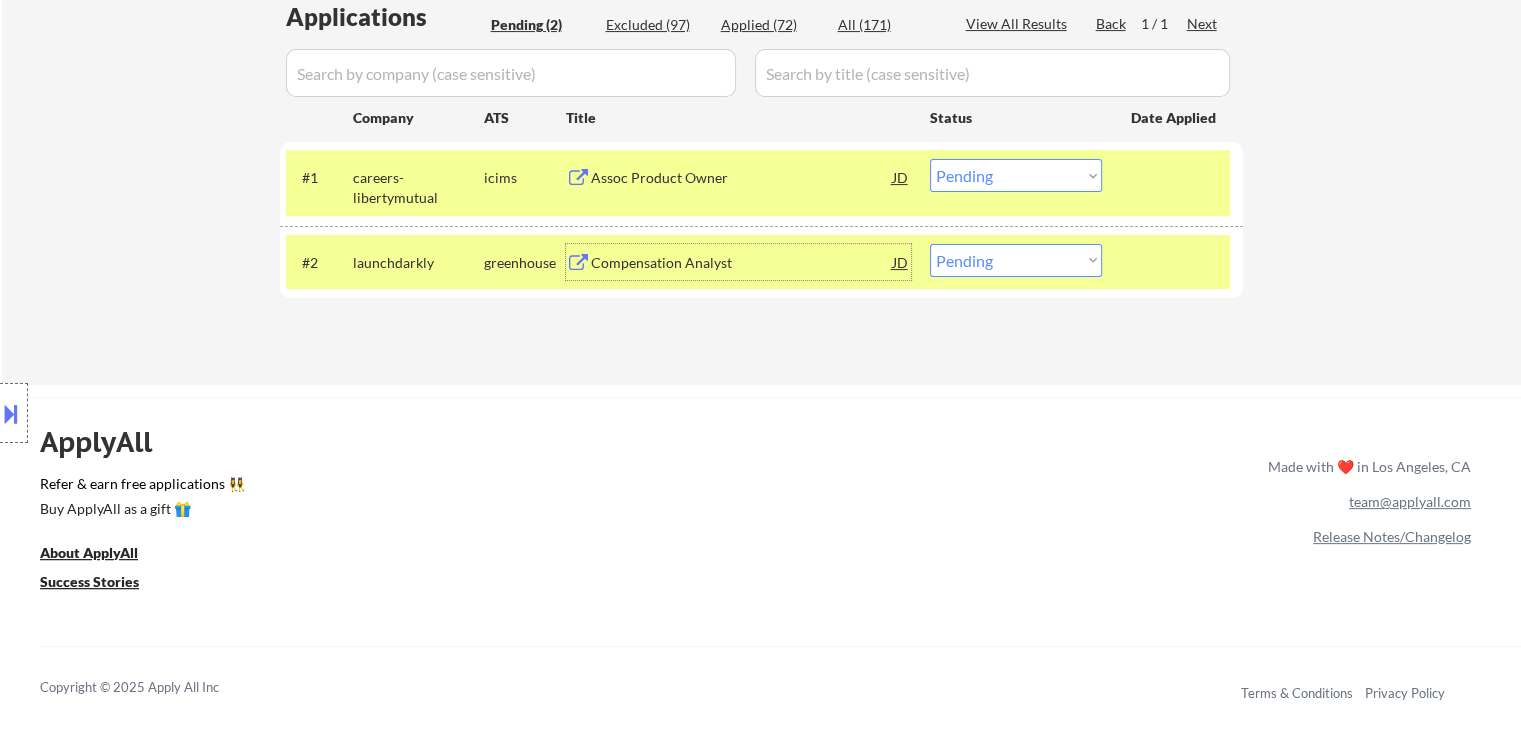 click on "Choose an option... Pending Applied Excluded (Questions) Excluded (Expired) Excluded (Location) Excluded (Bad Match) Excluded (Blocklist) Excluded (Salary) Excluded (Other)" at bounding box center (1016, 260) 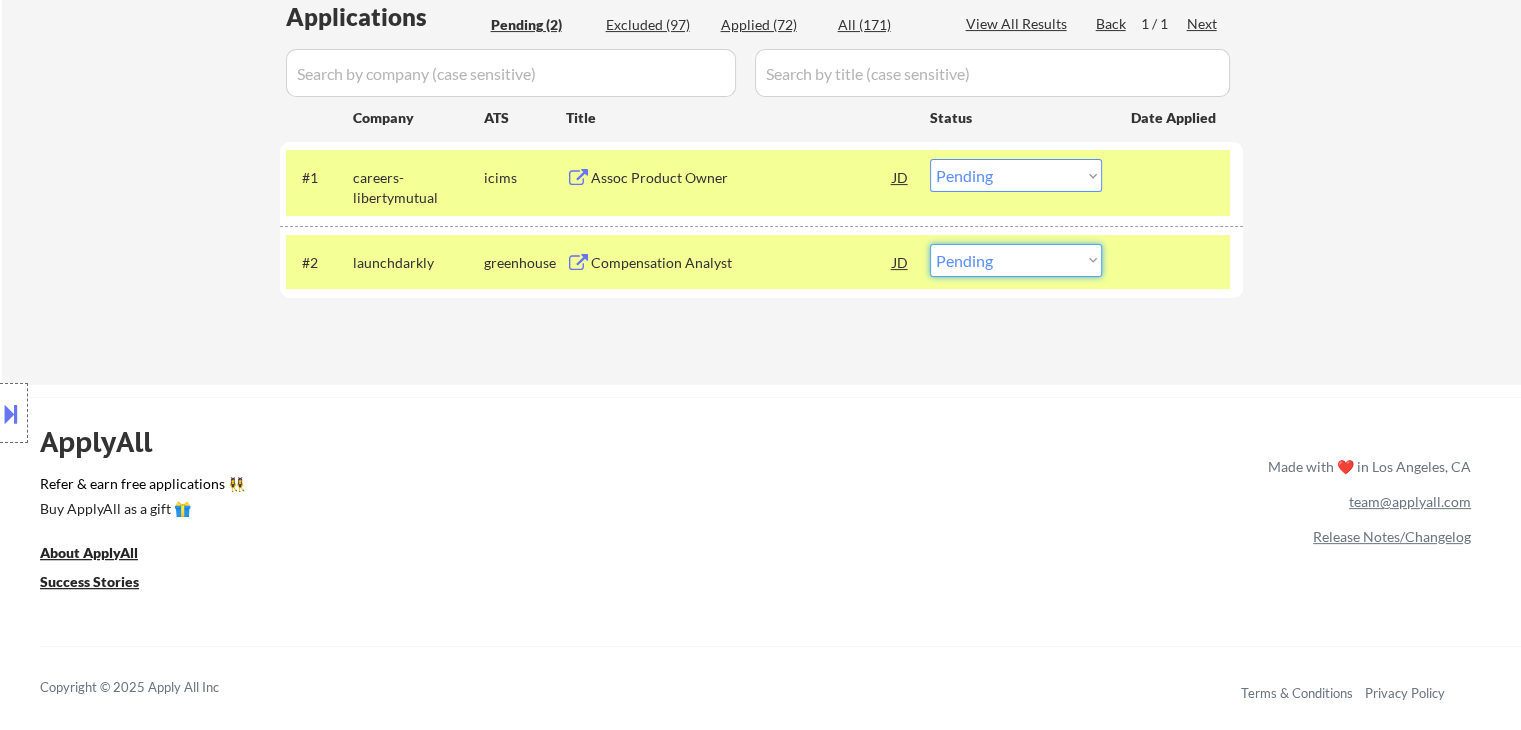 select on ""applied"" 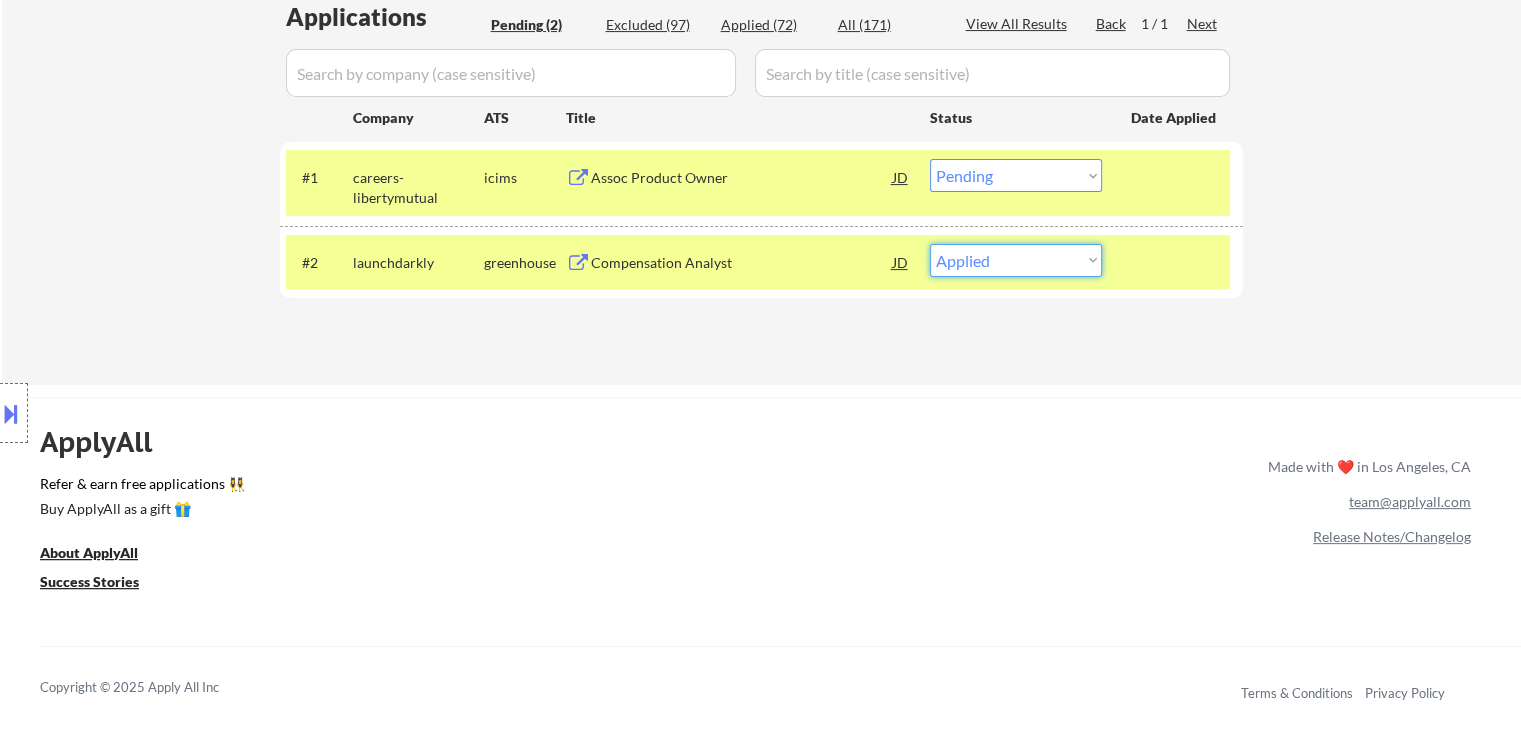 click on "Choose an option... Pending Applied Excluded (Questions) Excluded (Expired) Excluded (Location) Excluded (Bad Match) Excluded (Blocklist) Excluded (Salary) Excluded (Other)" at bounding box center (1016, 260) 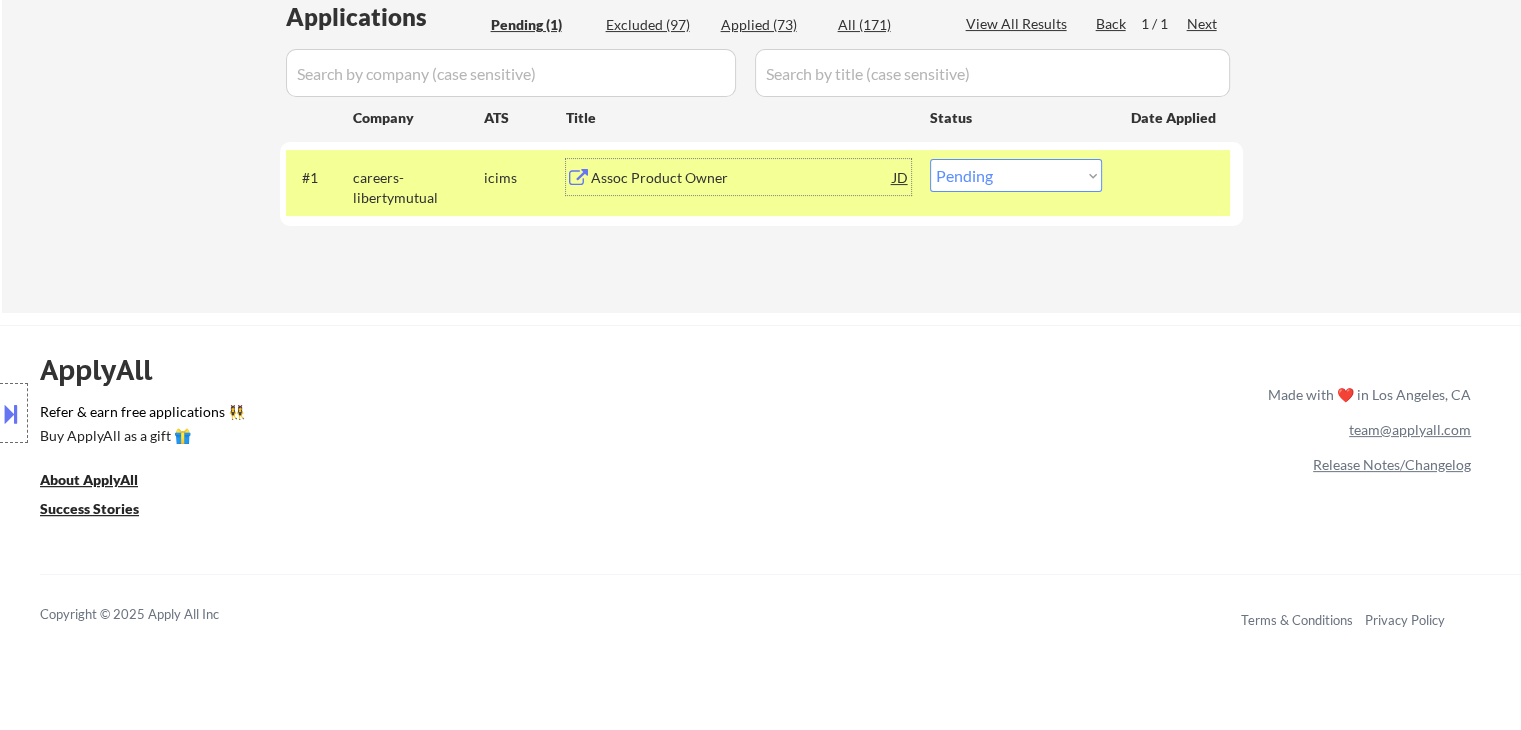 click on "Assoc Product Owner" at bounding box center (742, 178) 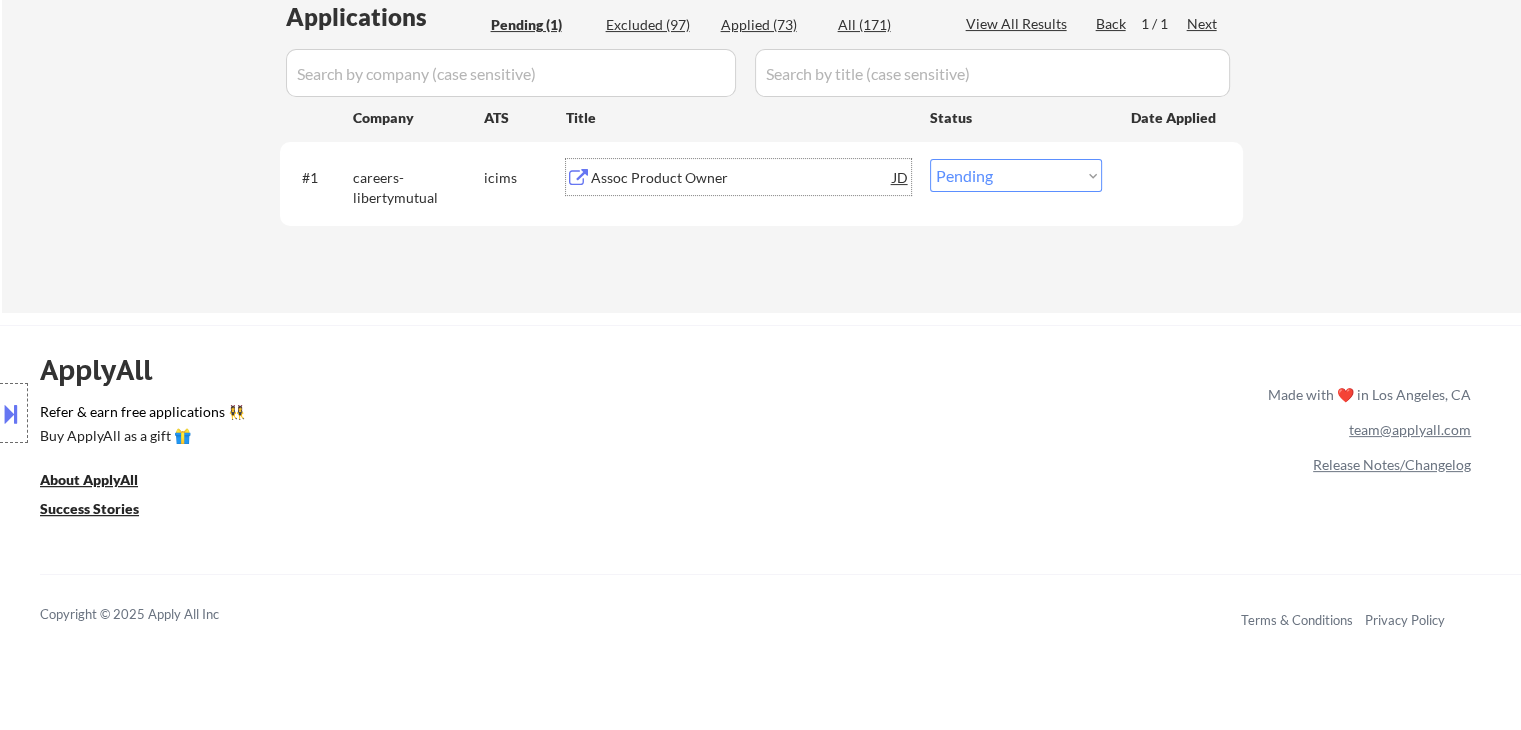 click on "Assoc Product Owner" at bounding box center [742, 178] 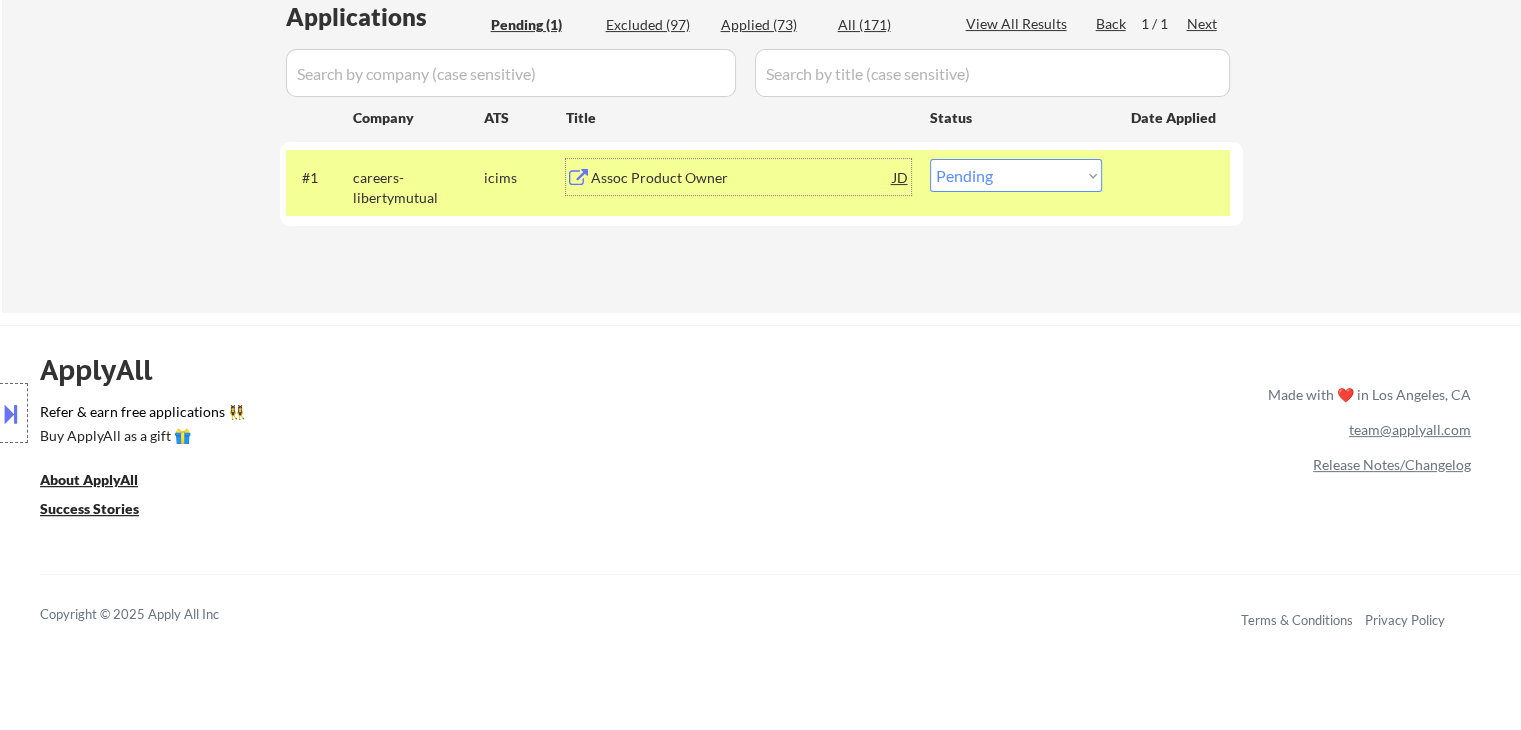 drag, startPoint x: 1005, startPoint y: 173, endPoint x: 1004, endPoint y: 187, distance: 14.035668 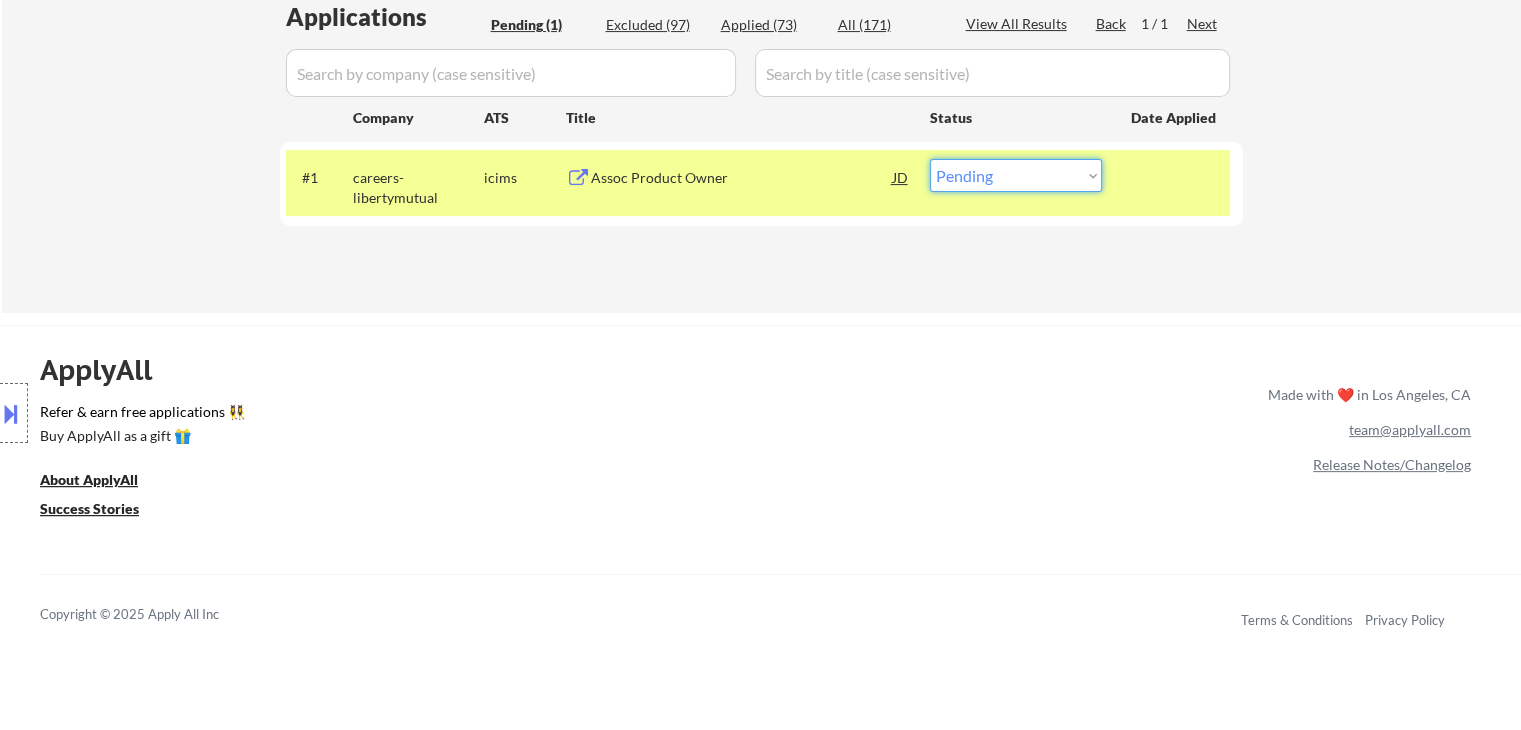 select on ""excluded__location_"" 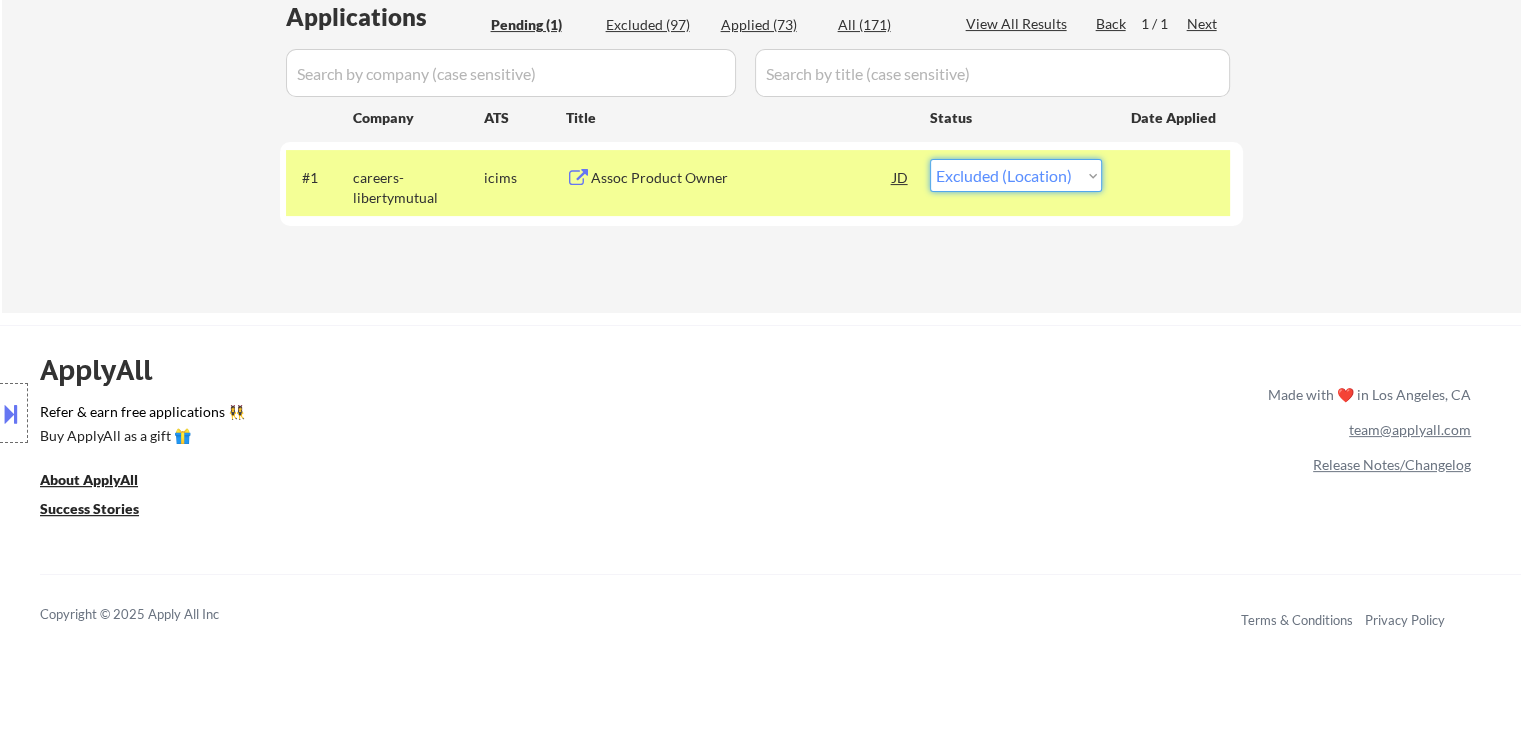 click on "Choose an option... Pending Applied Excluded (Questions) Excluded (Expired) Excluded (Location) Excluded (Bad Match) Excluded (Blocklist) Excluded (Salary) Excluded (Other)" at bounding box center [1016, 175] 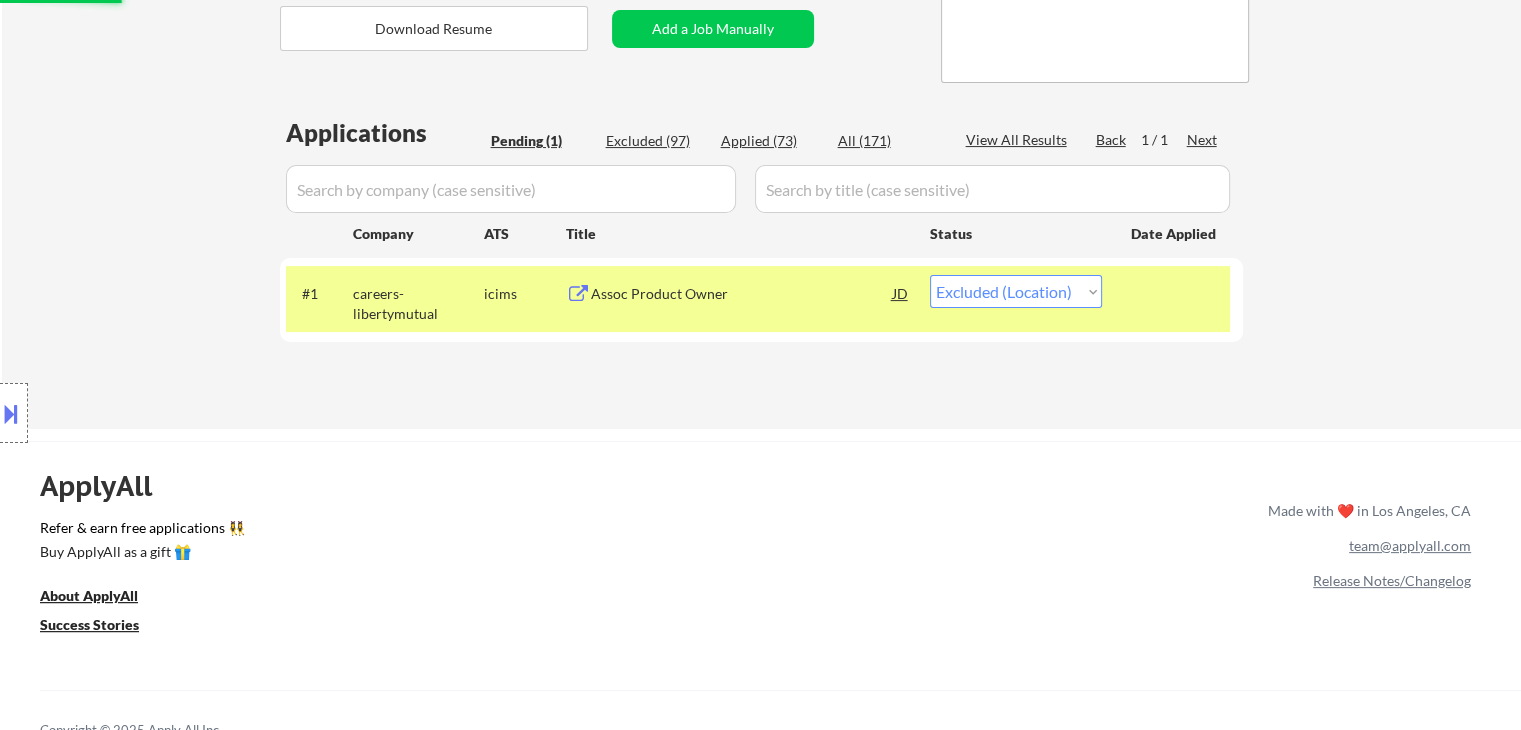 scroll, scrollTop: 300, scrollLeft: 0, axis: vertical 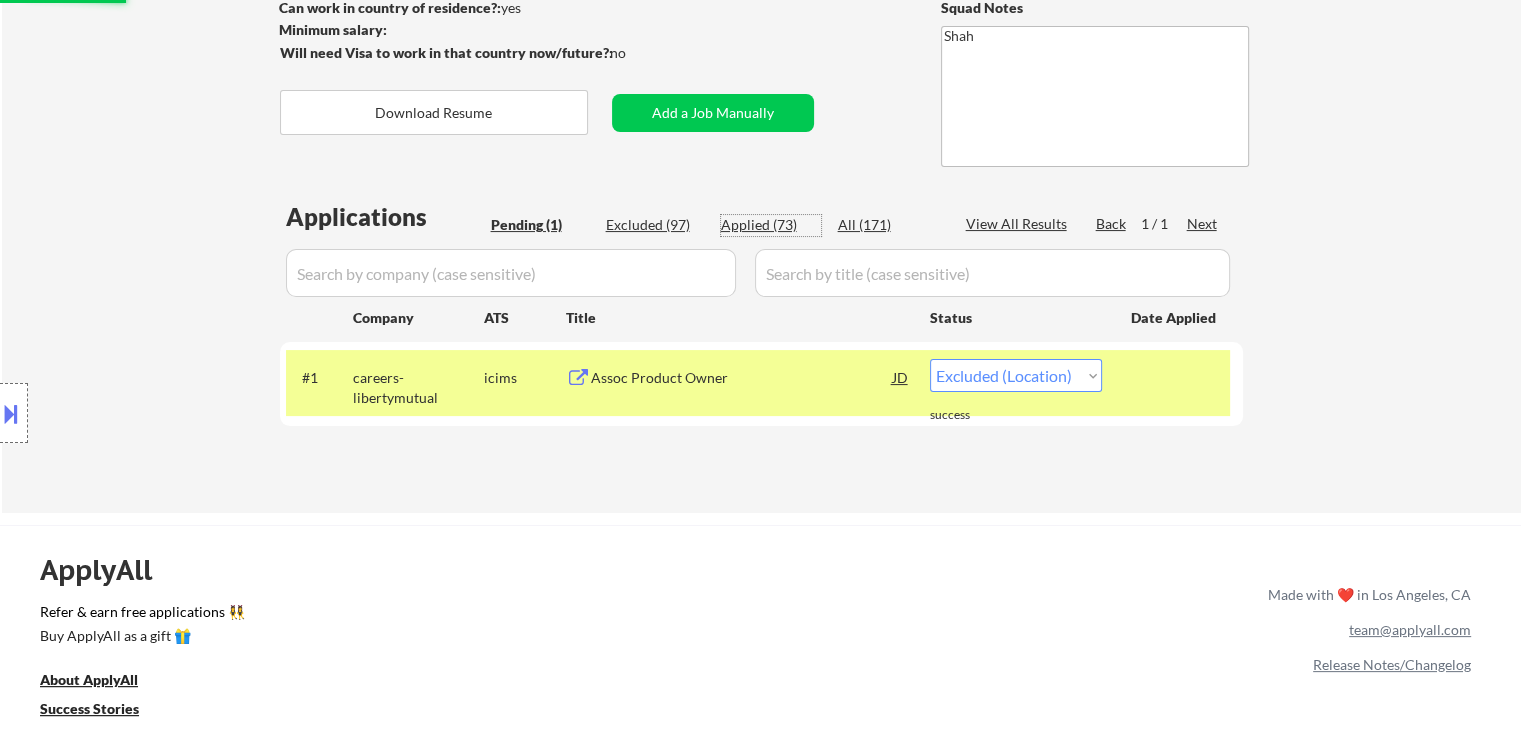 click on "Applied (73)" at bounding box center (771, 225) 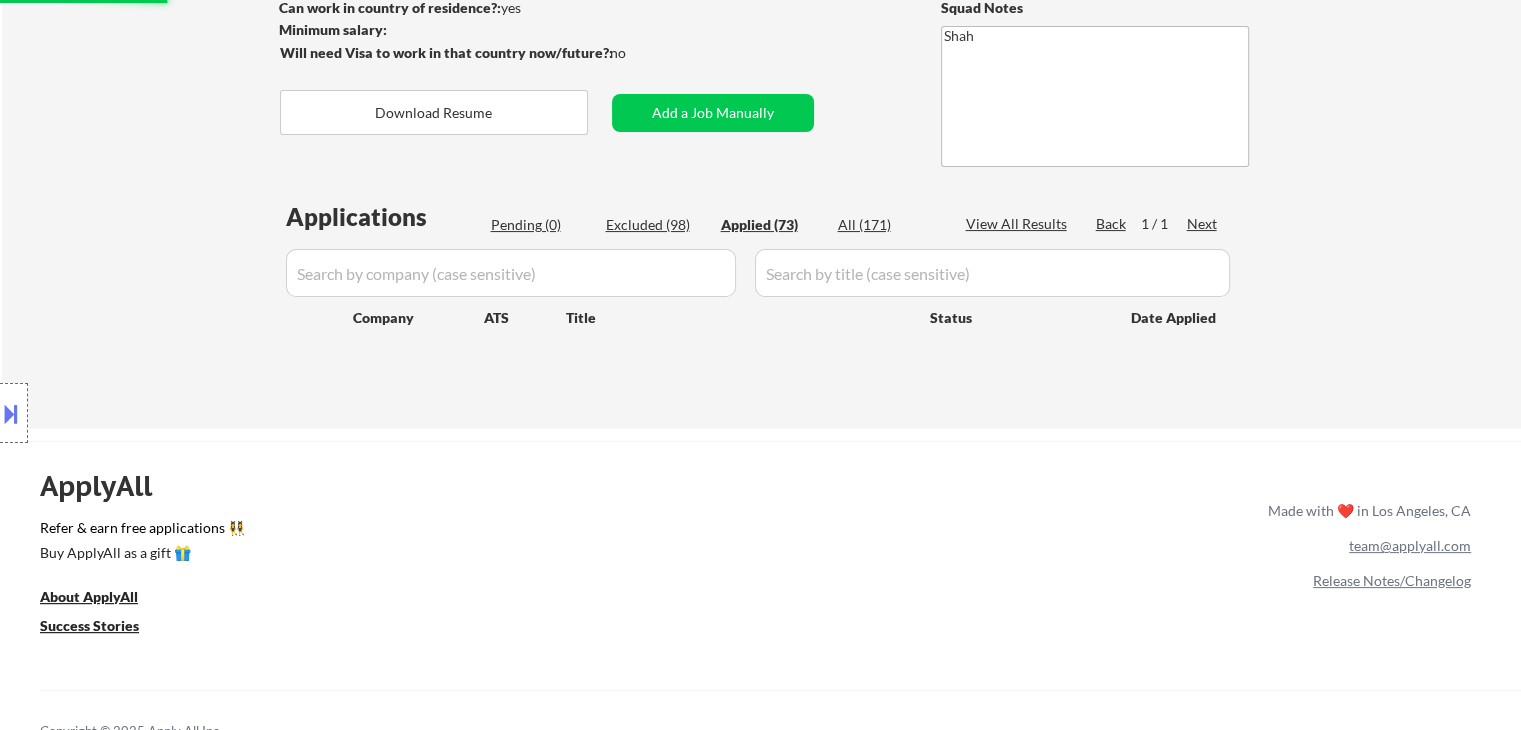 scroll, scrollTop: 100, scrollLeft: 0, axis: vertical 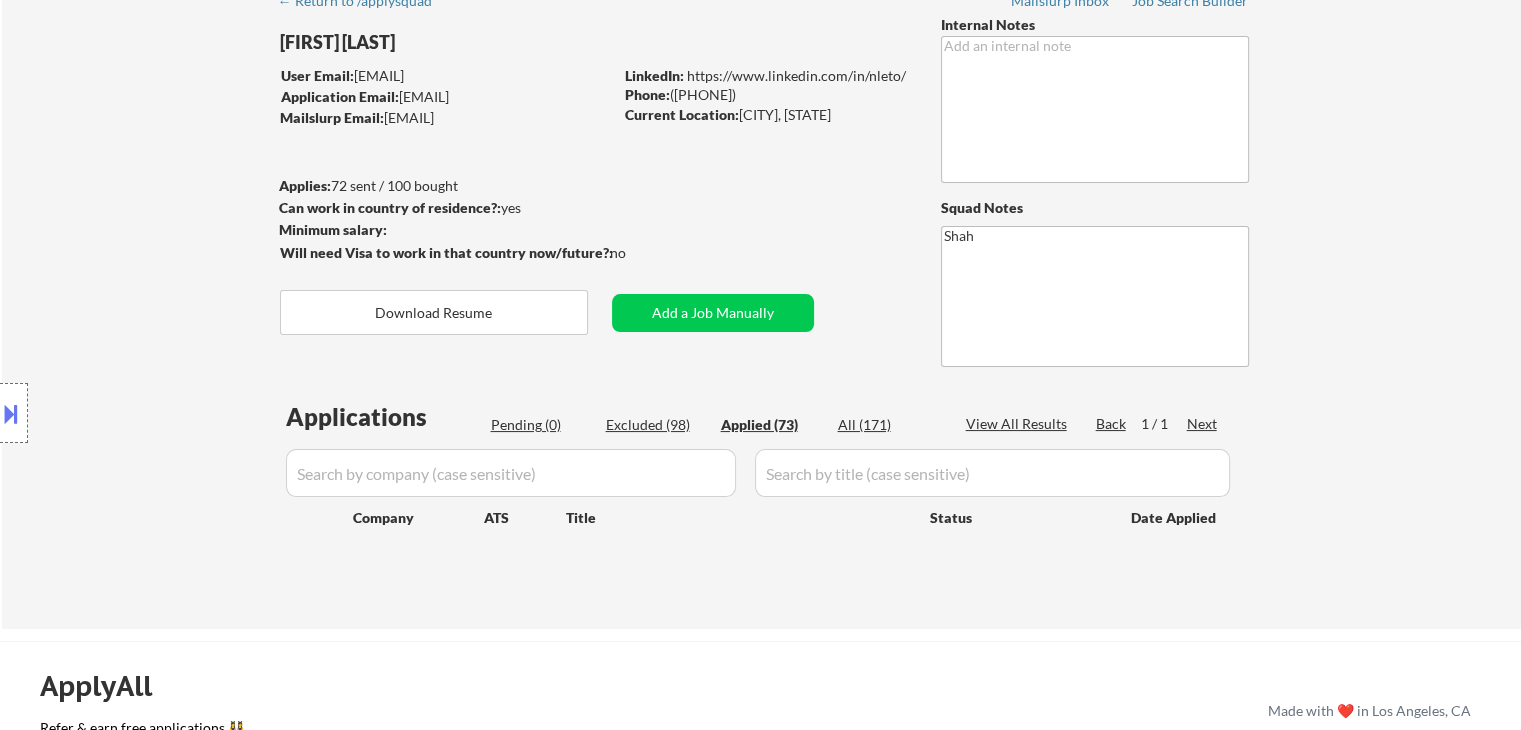select on ""applied"" 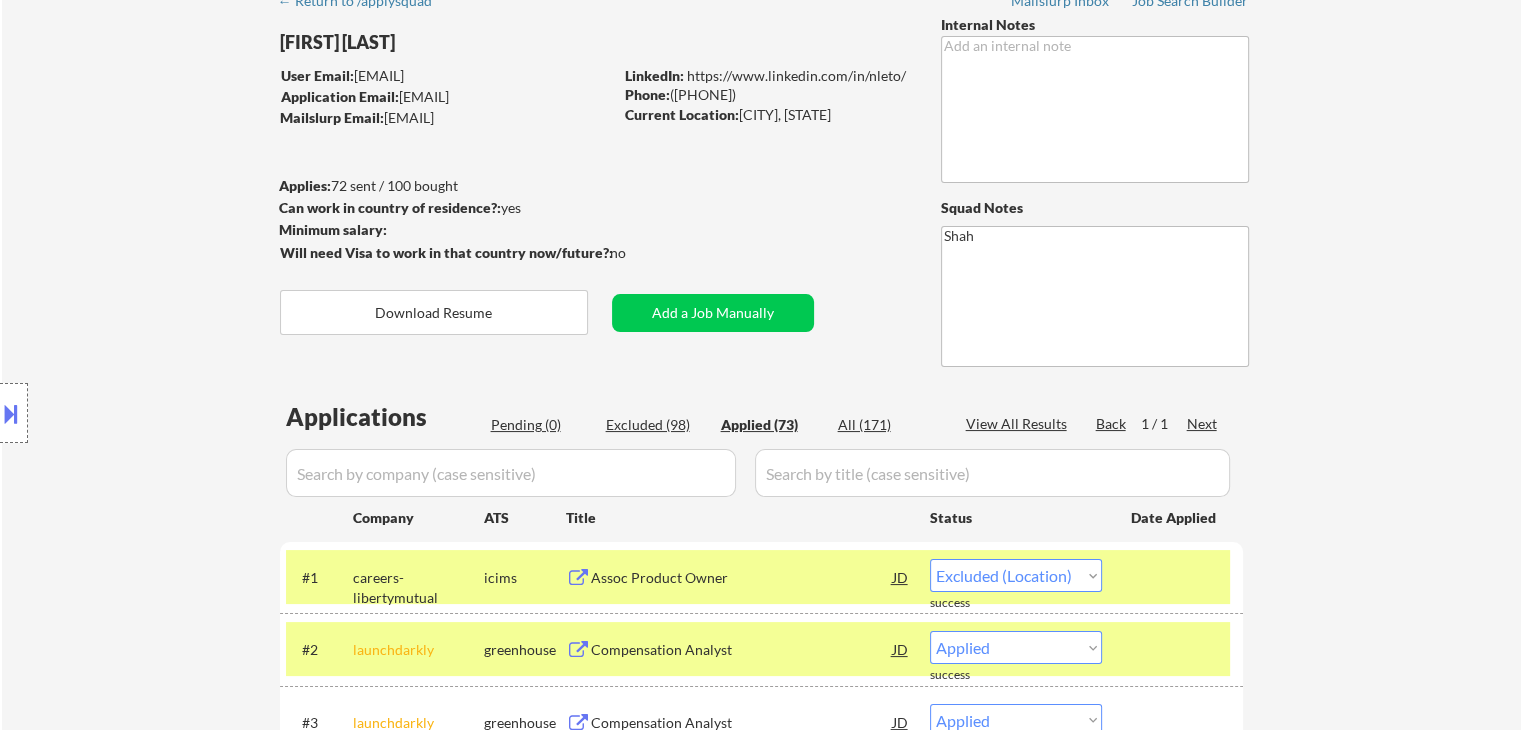 select on ""applied"" 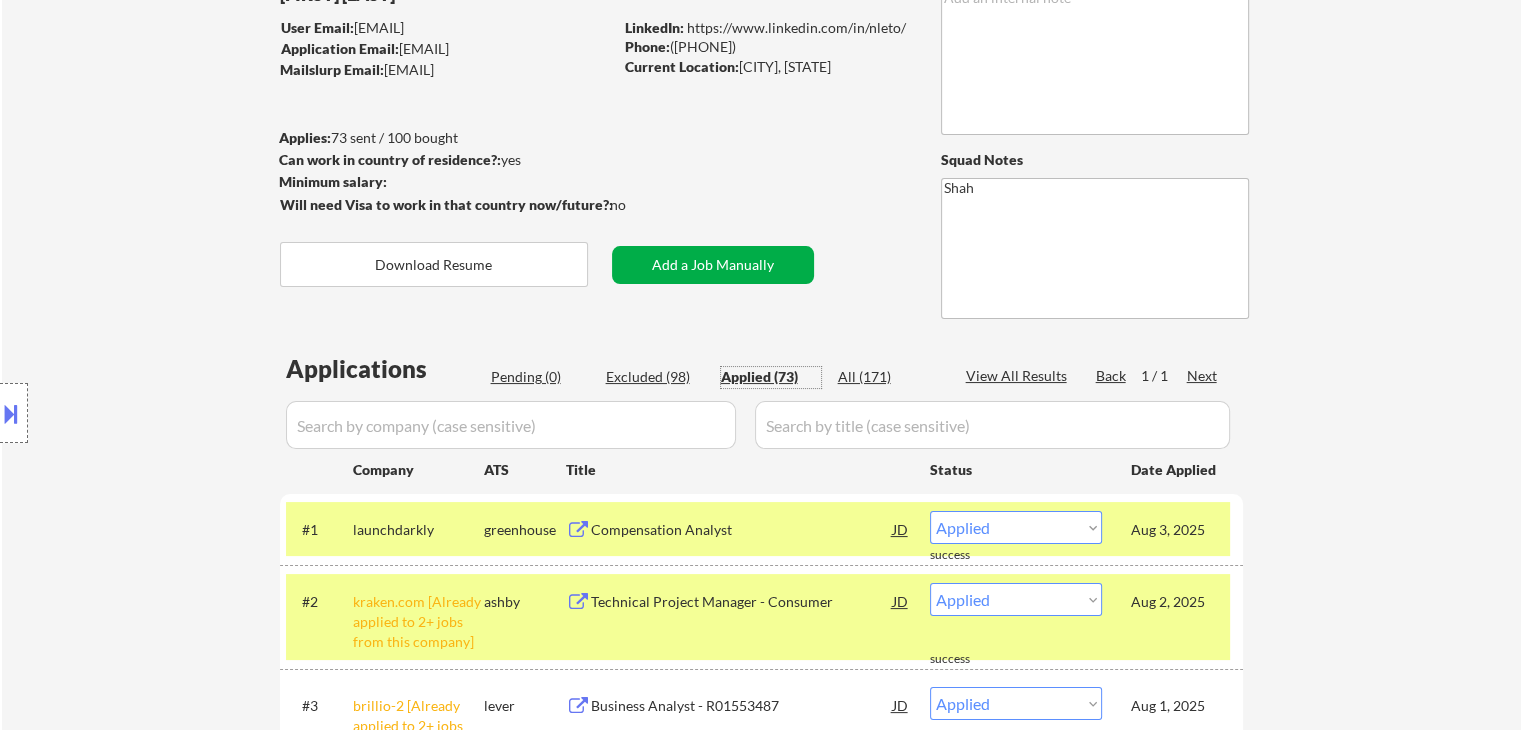 scroll, scrollTop: 100, scrollLeft: 0, axis: vertical 